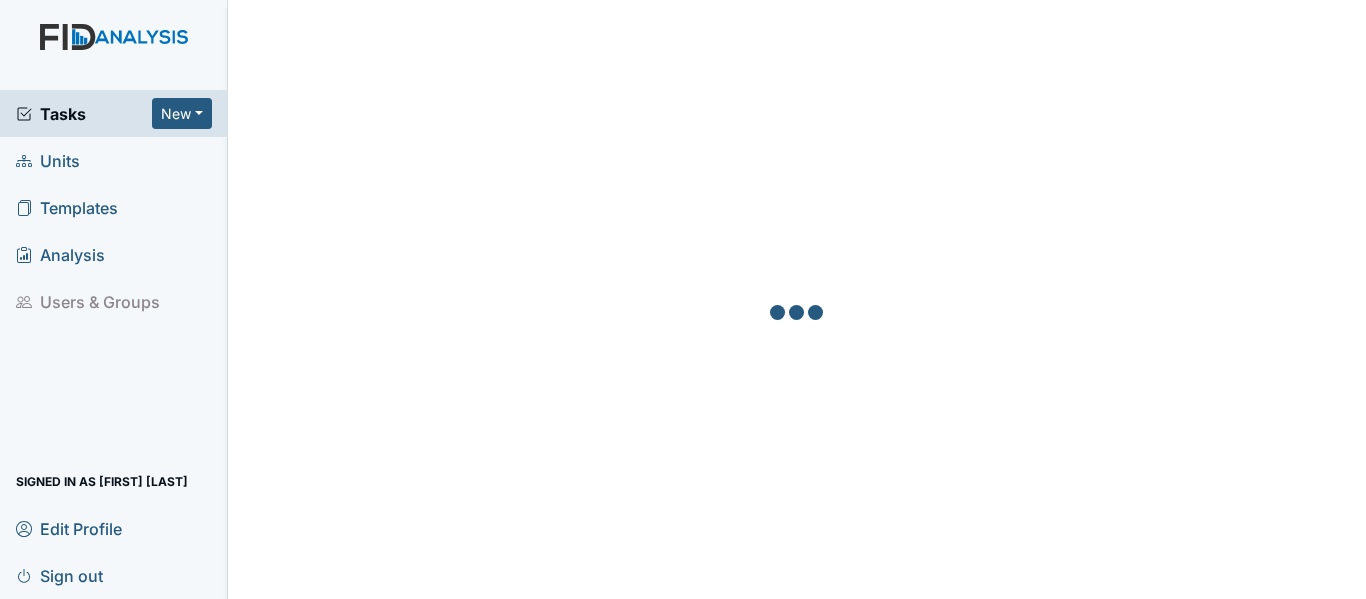 scroll, scrollTop: 0, scrollLeft: 0, axis: both 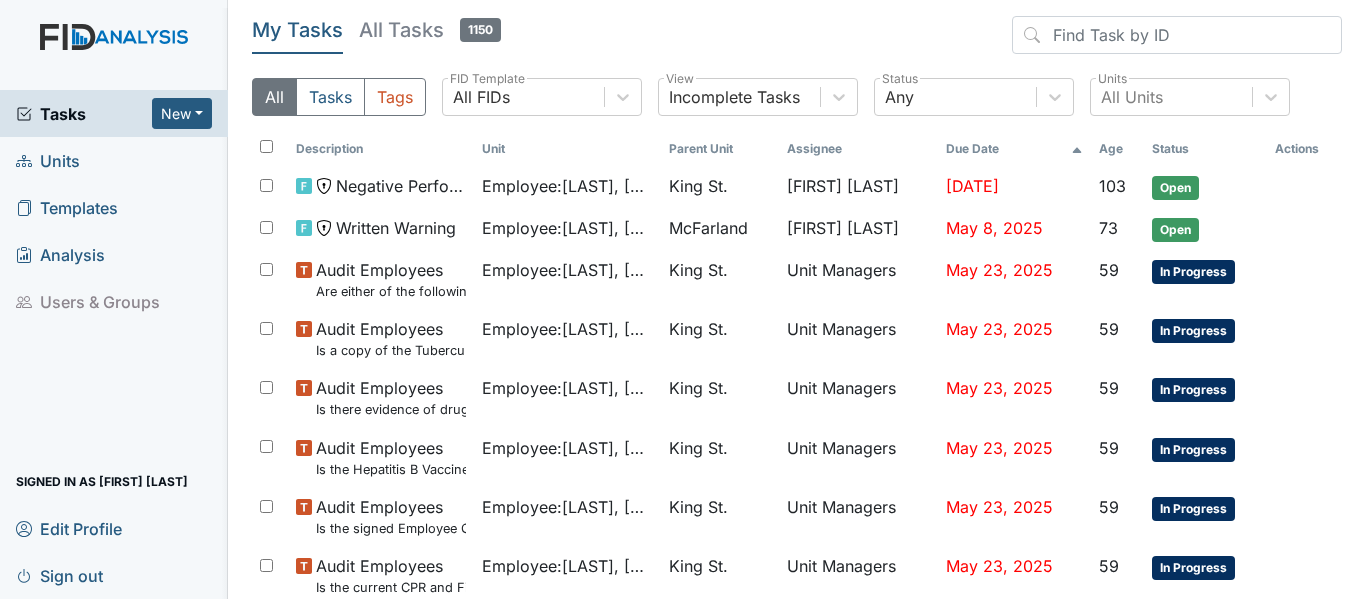 click on "Units" at bounding box center (48, 160) 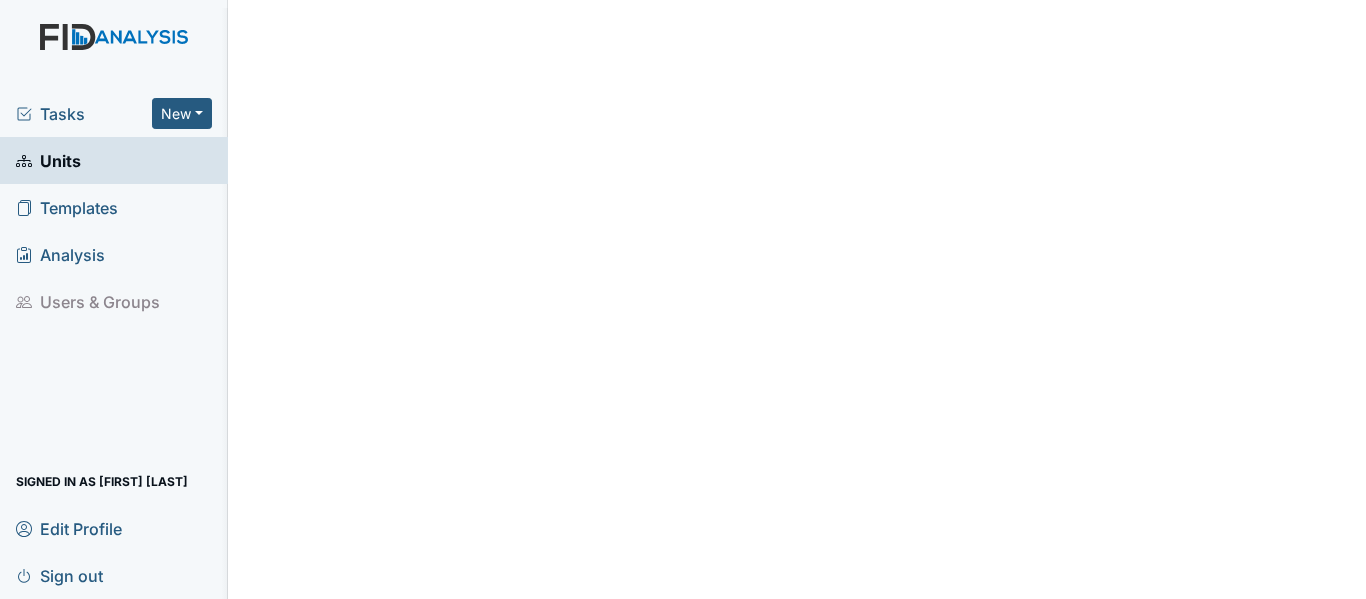 scroll, scrollTop: 0, scrollLeft: 0, axis: both 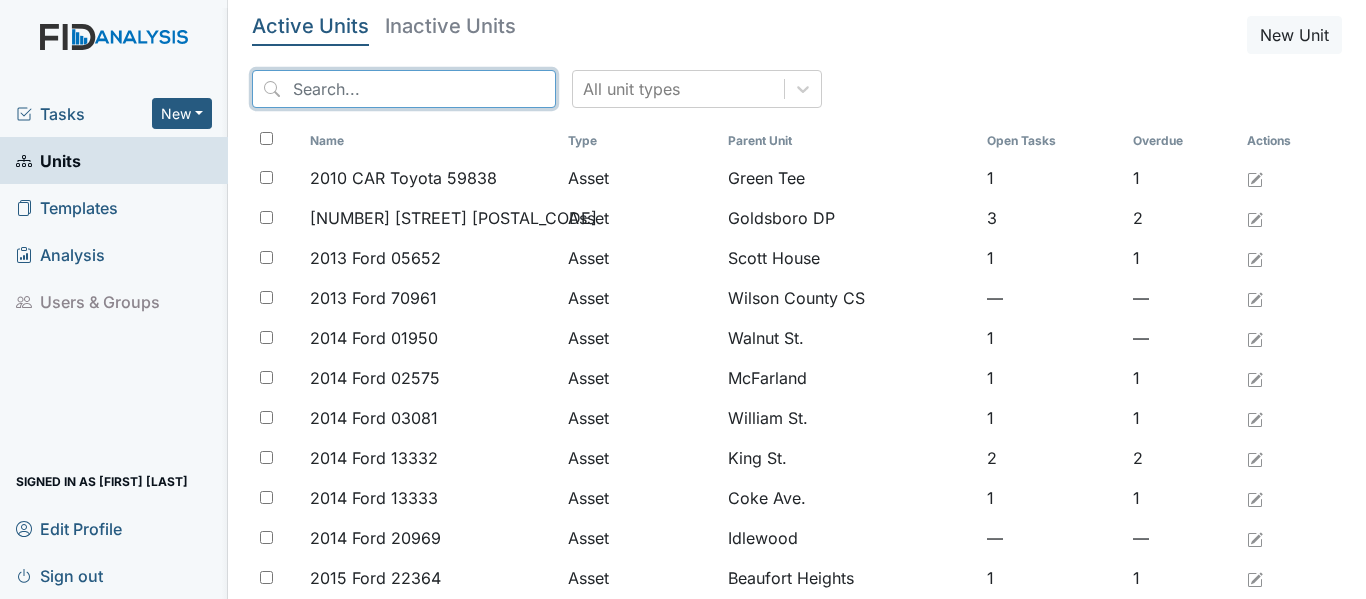 click at bounding box center (404, 89) 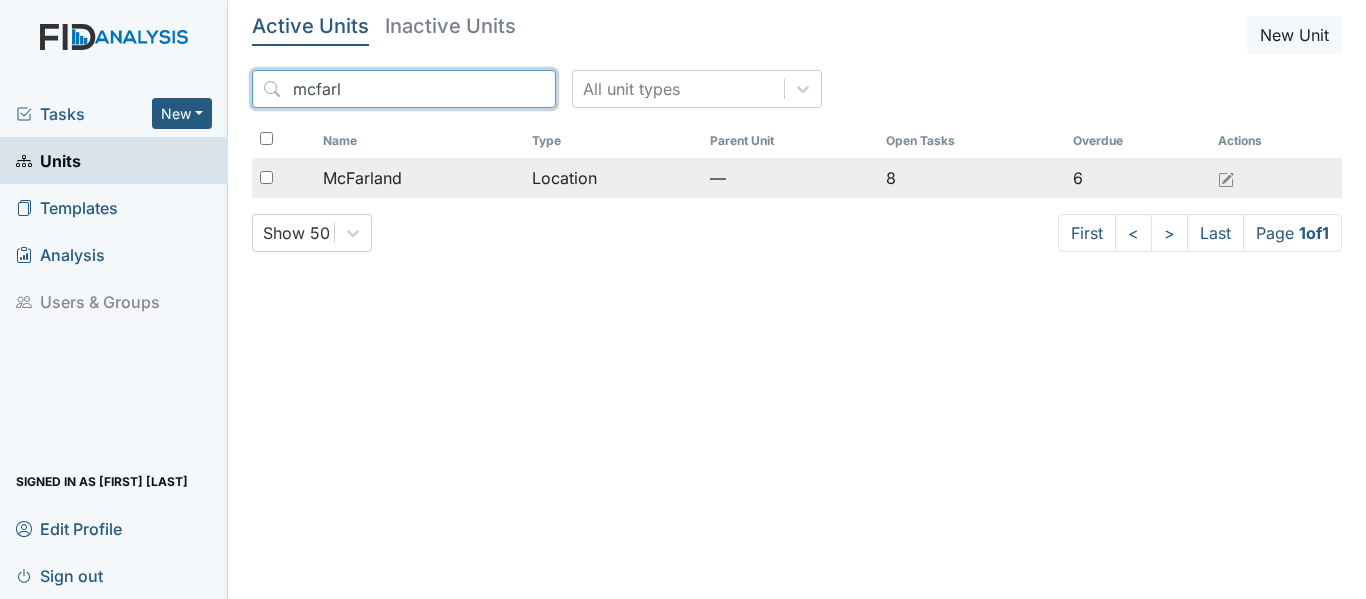 type on "mcfarl" 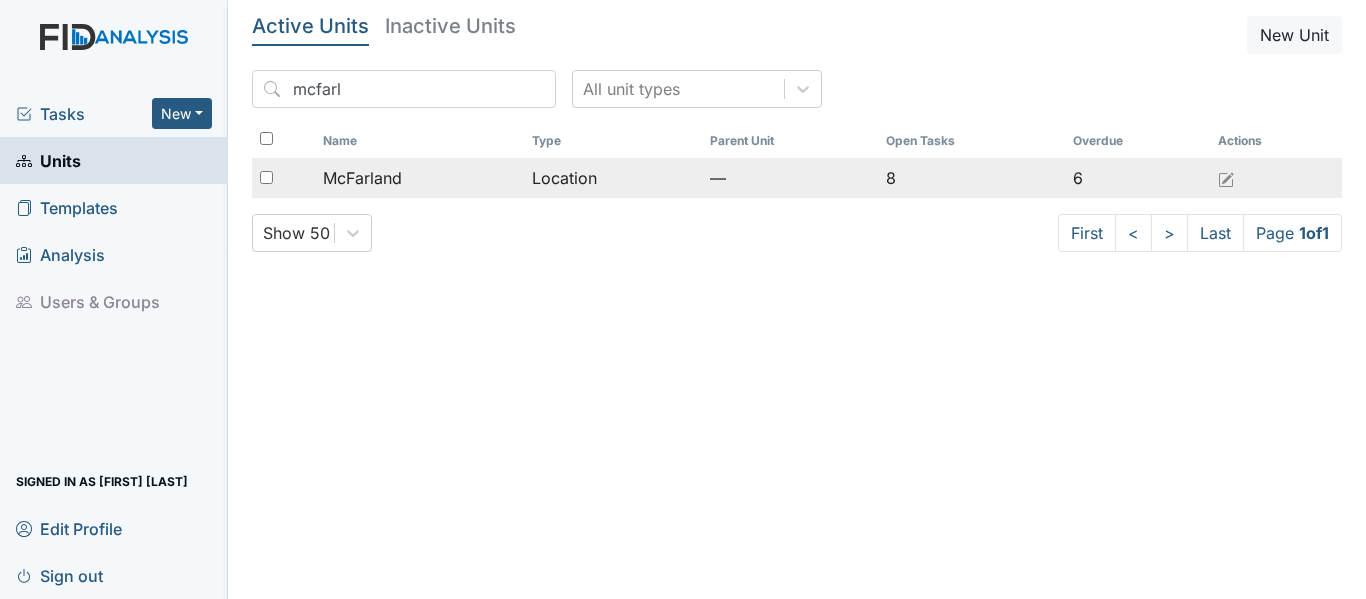 click on "McFarland" at bounding box center [362, 178] 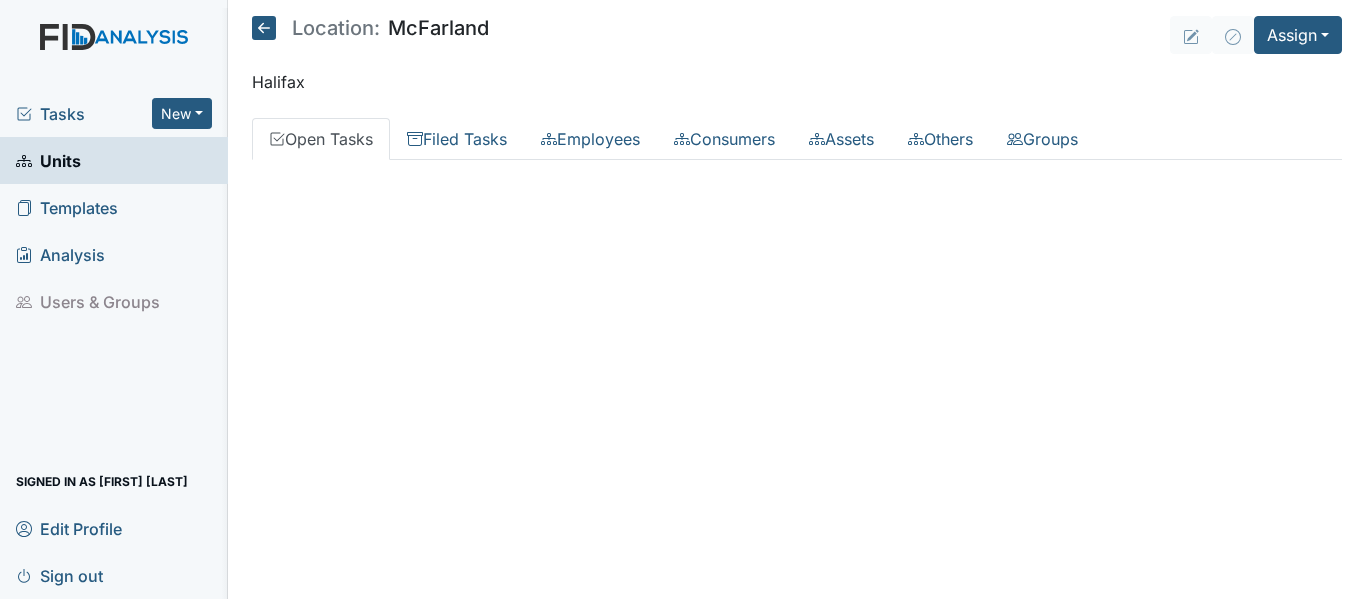 scroll, scrollTop: 0, scrollLeft: 0, axis: both 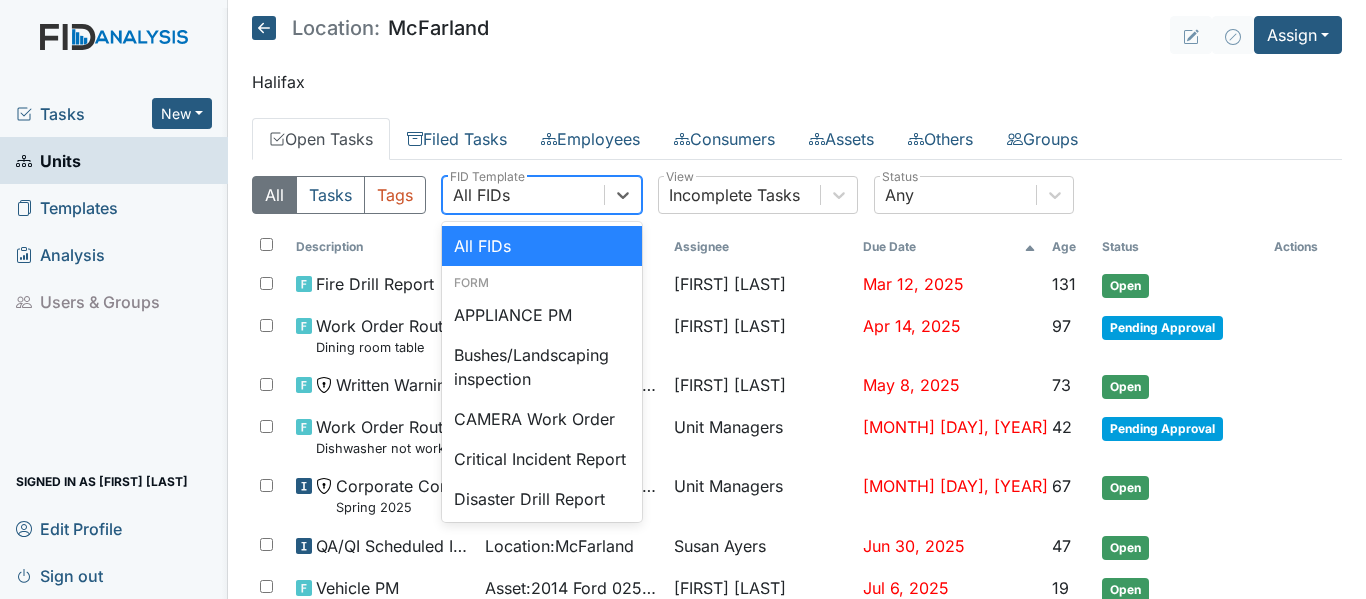 click on "All FIDs" at bounding box center [481, 195] 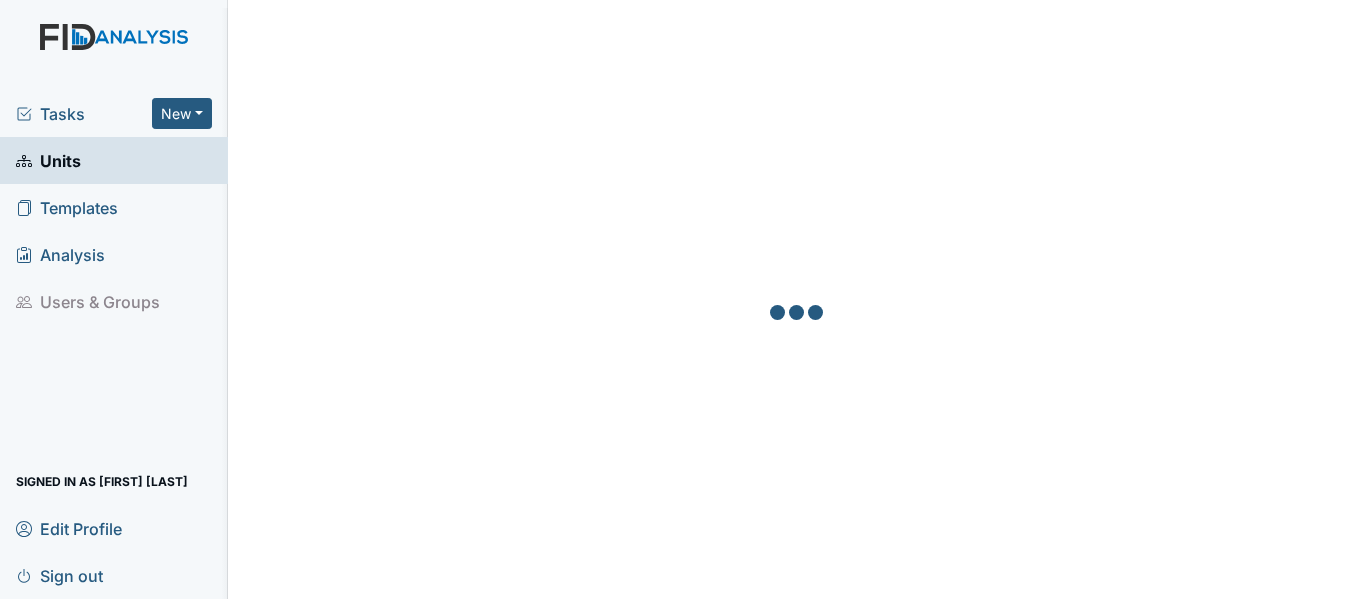 scroll, scrollTop: 0, scrollLeft: 0, axis: both 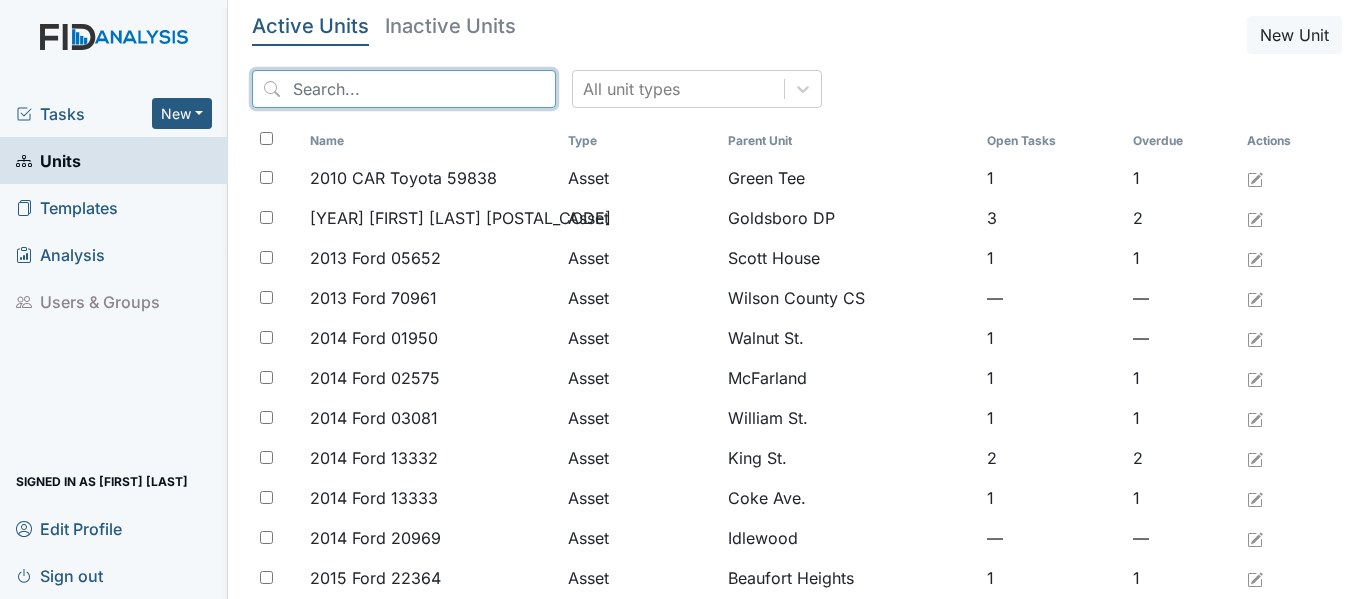 click at bounding box center [404, 89] 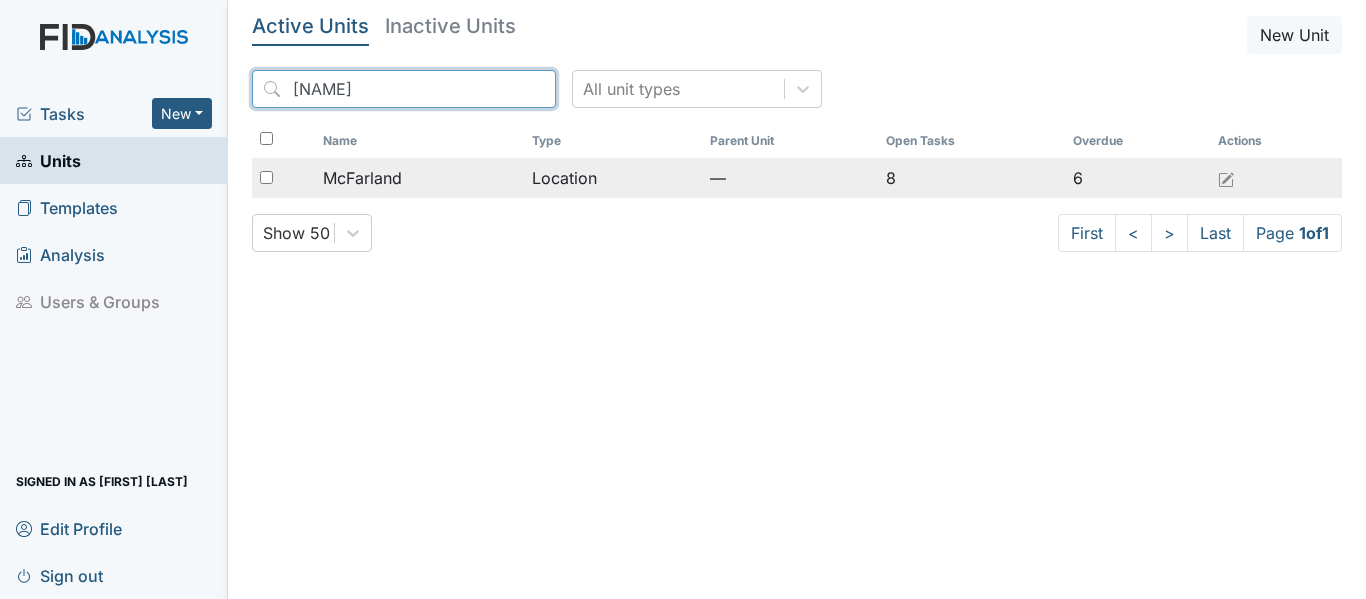 type on "mcfarla" 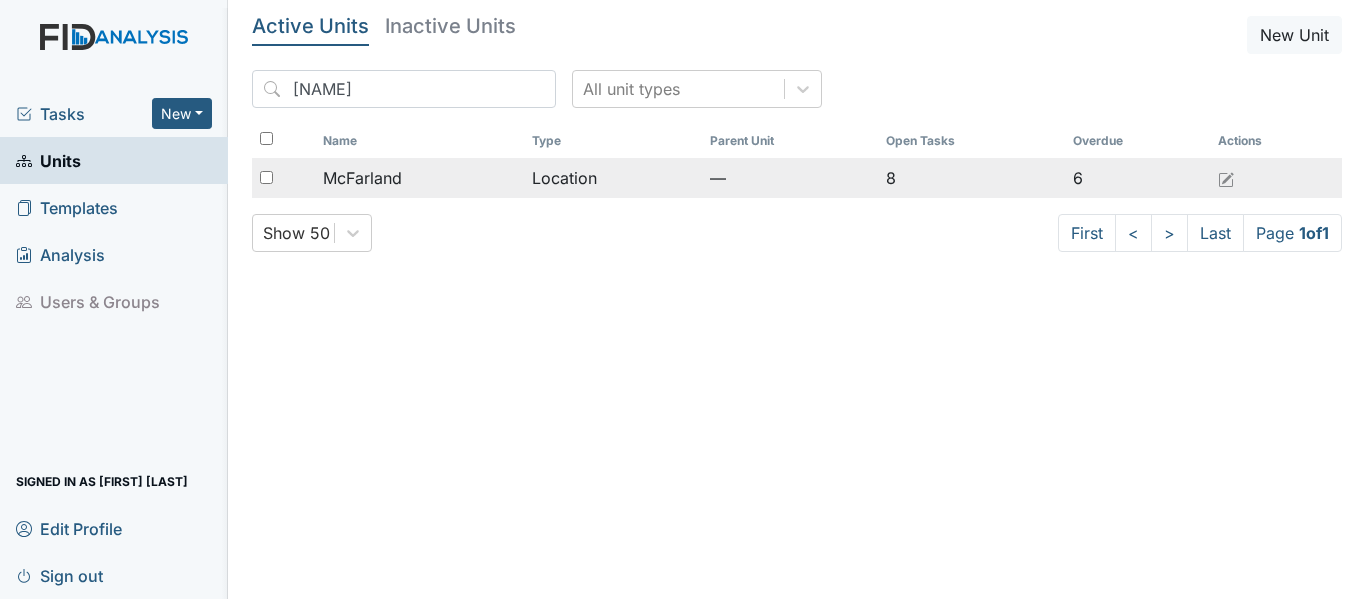 click on "McFarland" at bounding box center (362, 178) 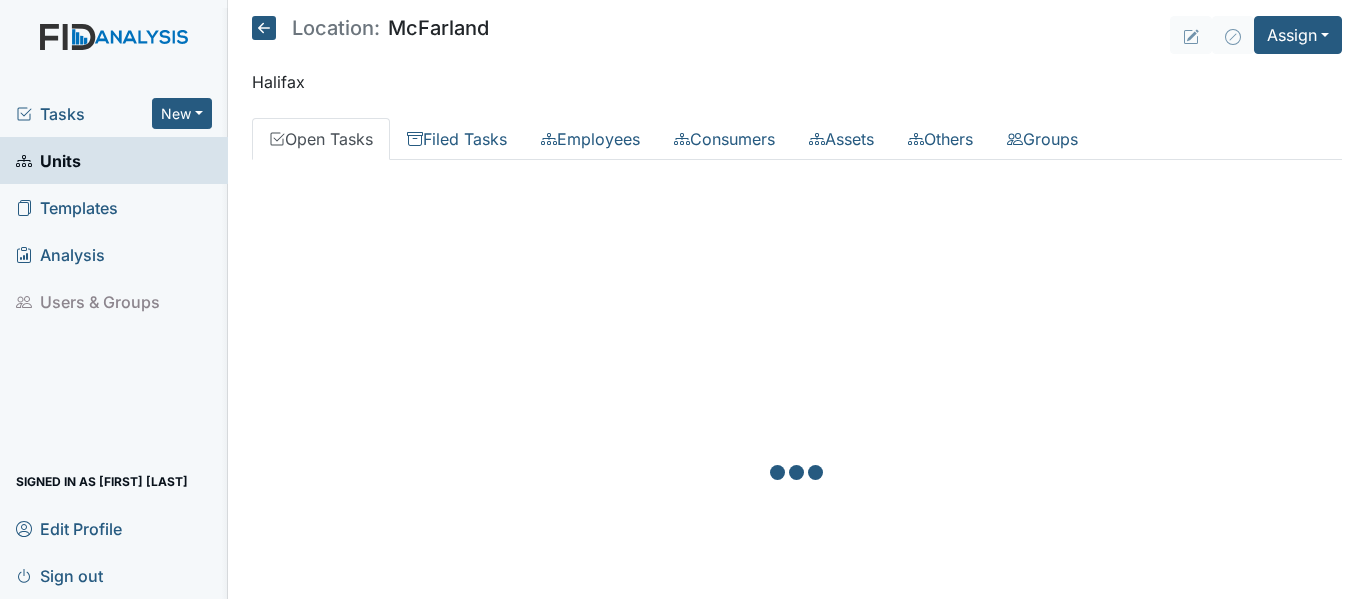 scroll, scrollTop: 0, scrollLeft: 0, axis: both 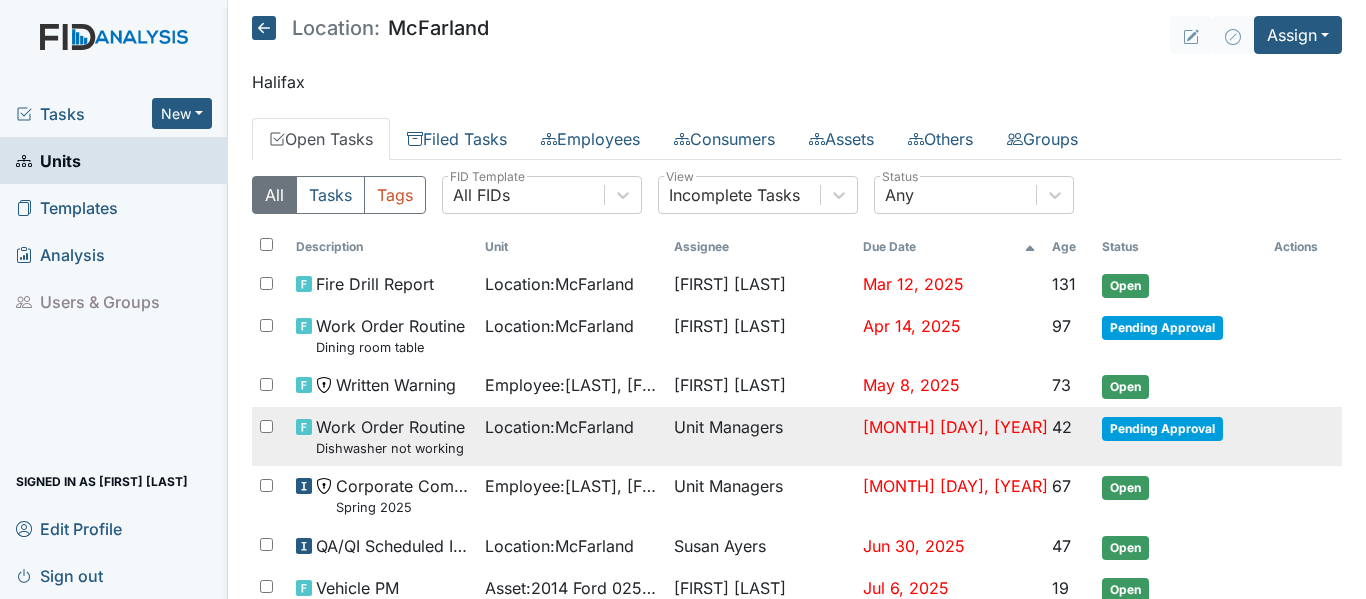 click on "Pending Approval" at bounding box center [1162, 328] 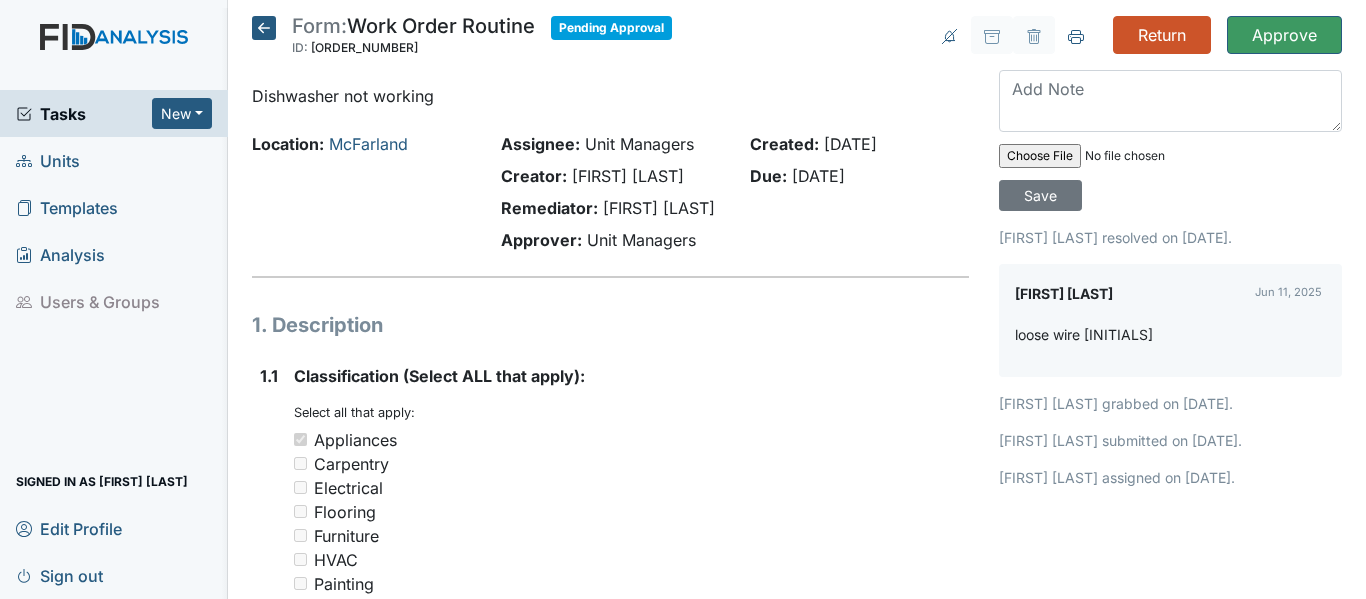 scroll, scrollTop: 0, scrollLeft: 0, axis: both 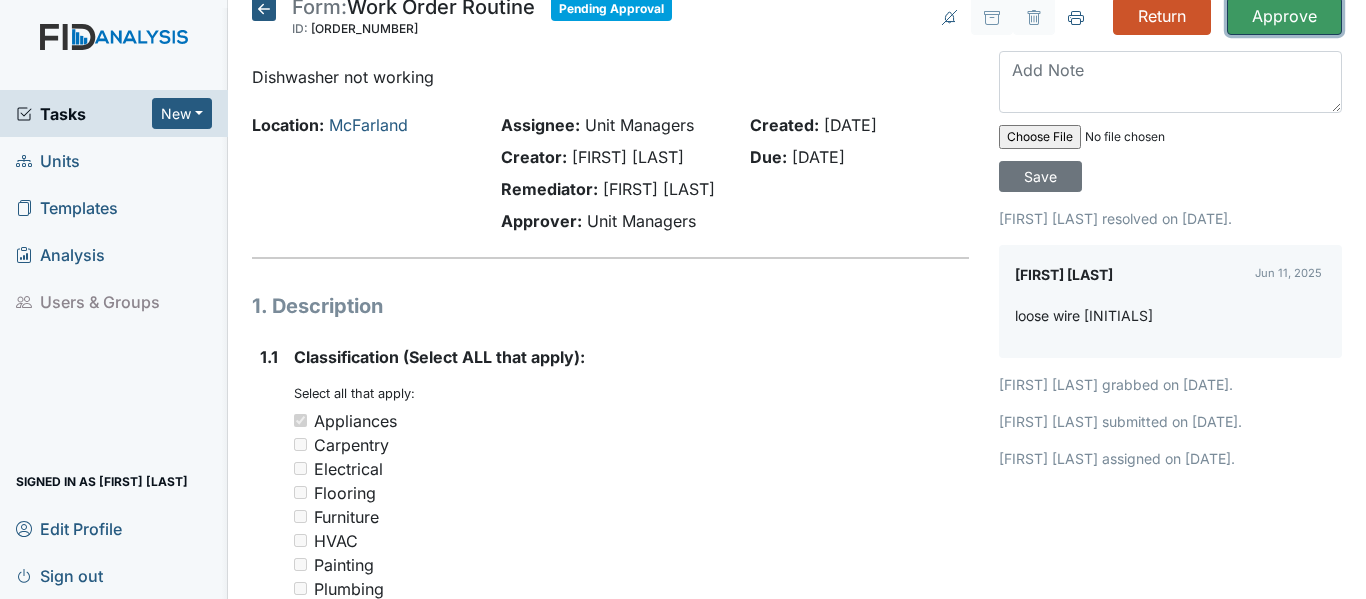 click on "Approve" at bounding box center (1284, 16) 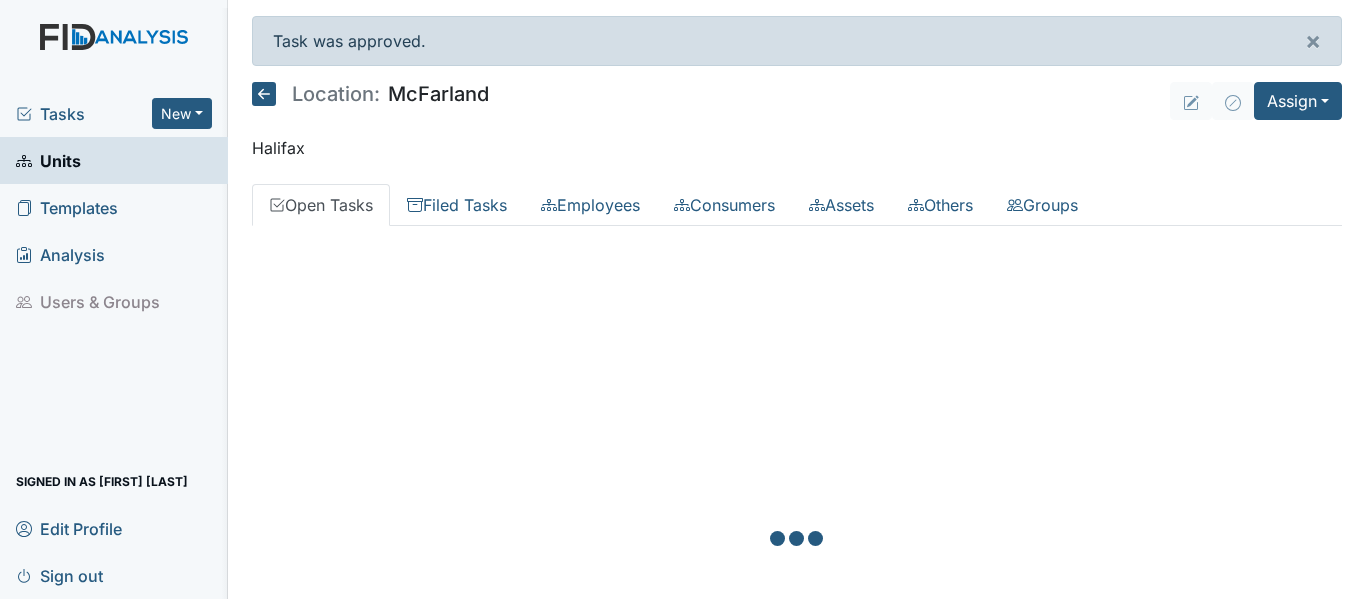 scroll, scrollTop: 0, scrollLeft: 0, axis: both 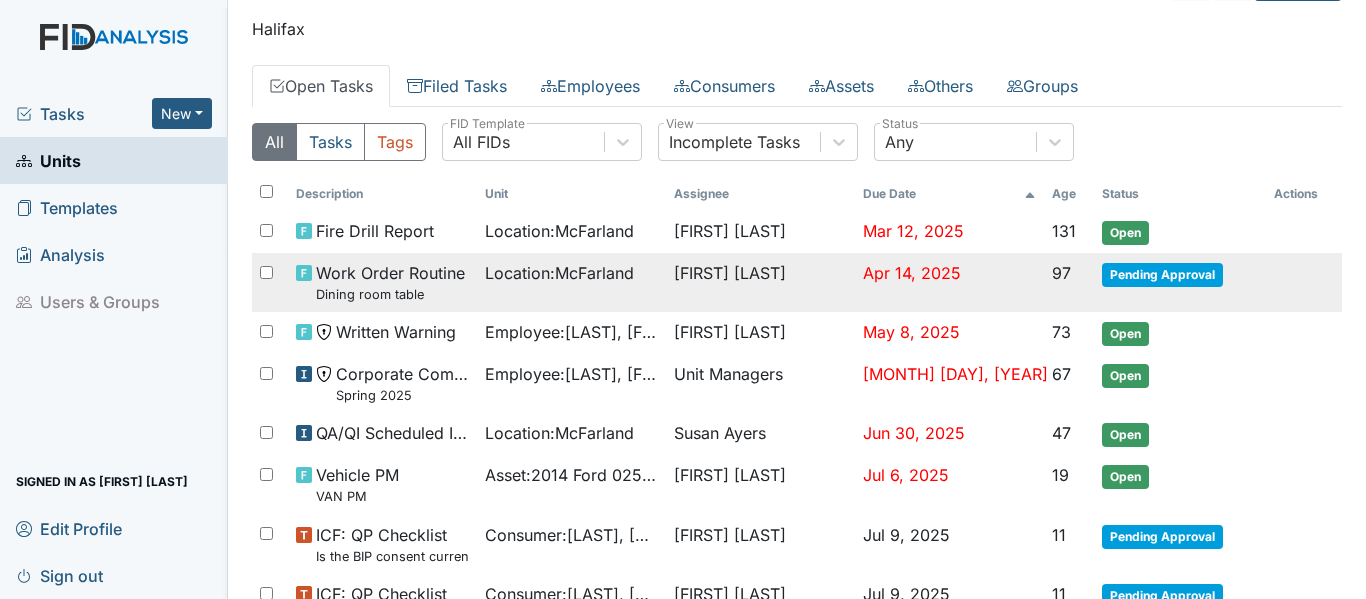 click on "Pending Approval" at bounding box center (1162, 275) 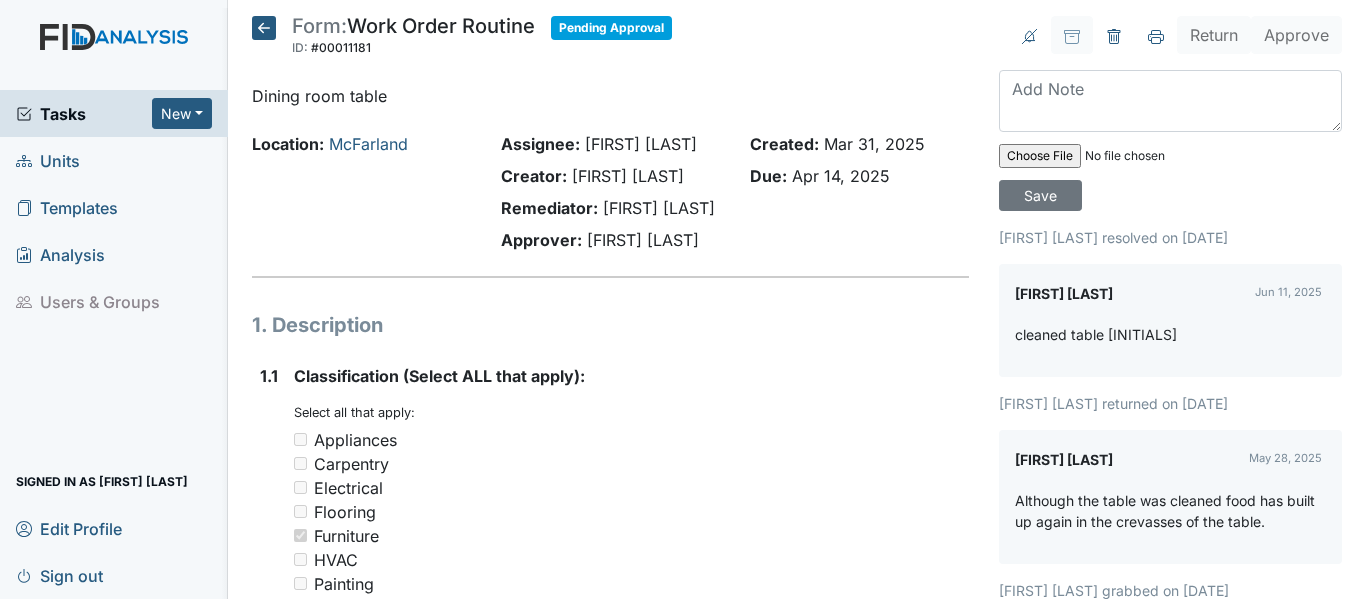 scroll, scrollTop: 0, scrollLeft: 0, axis: both 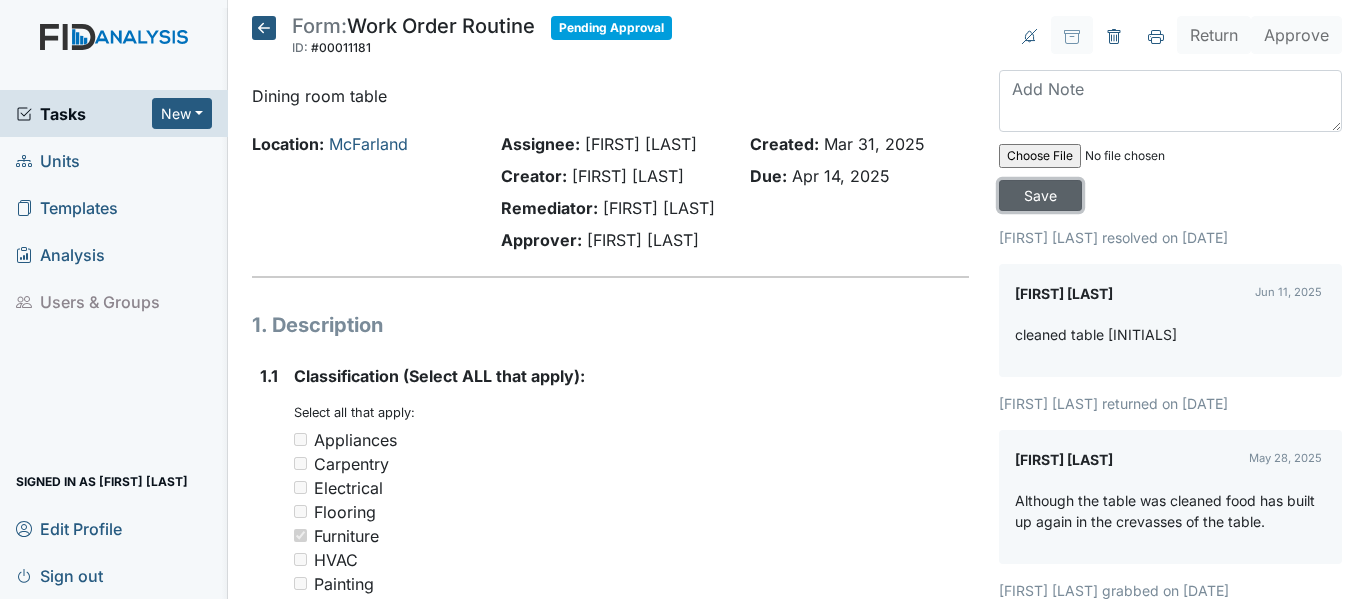 click on "Save" at bounding box center (1040, 195) 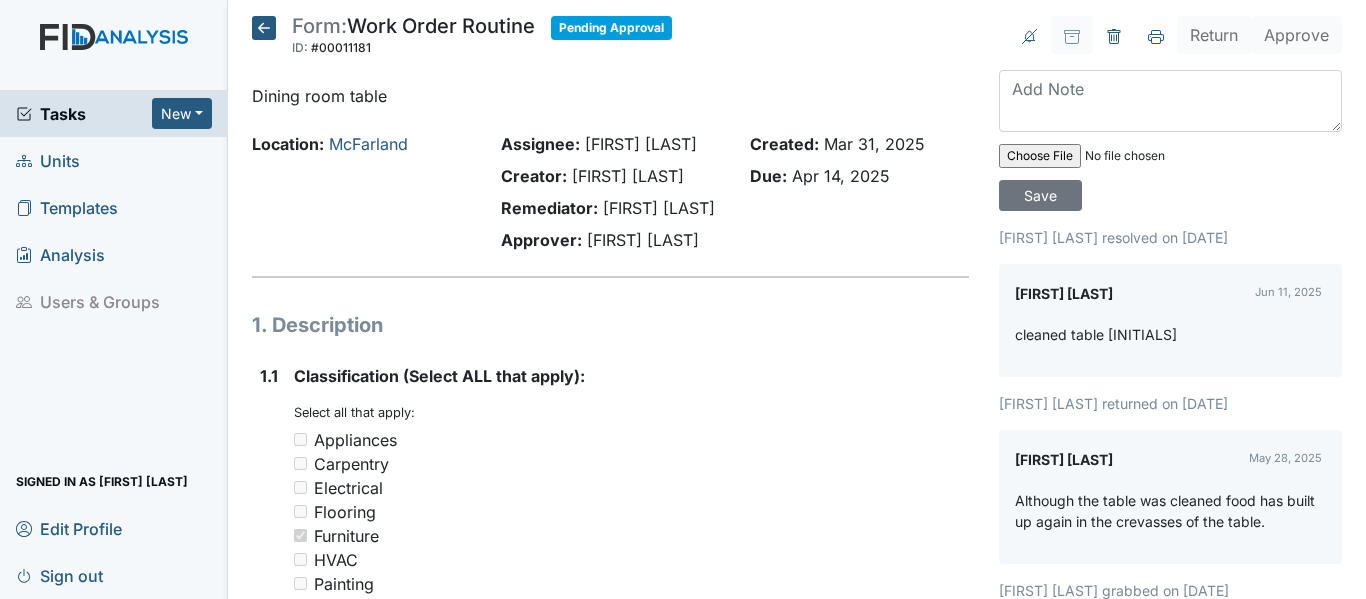 click at bounding box center [264, 28] 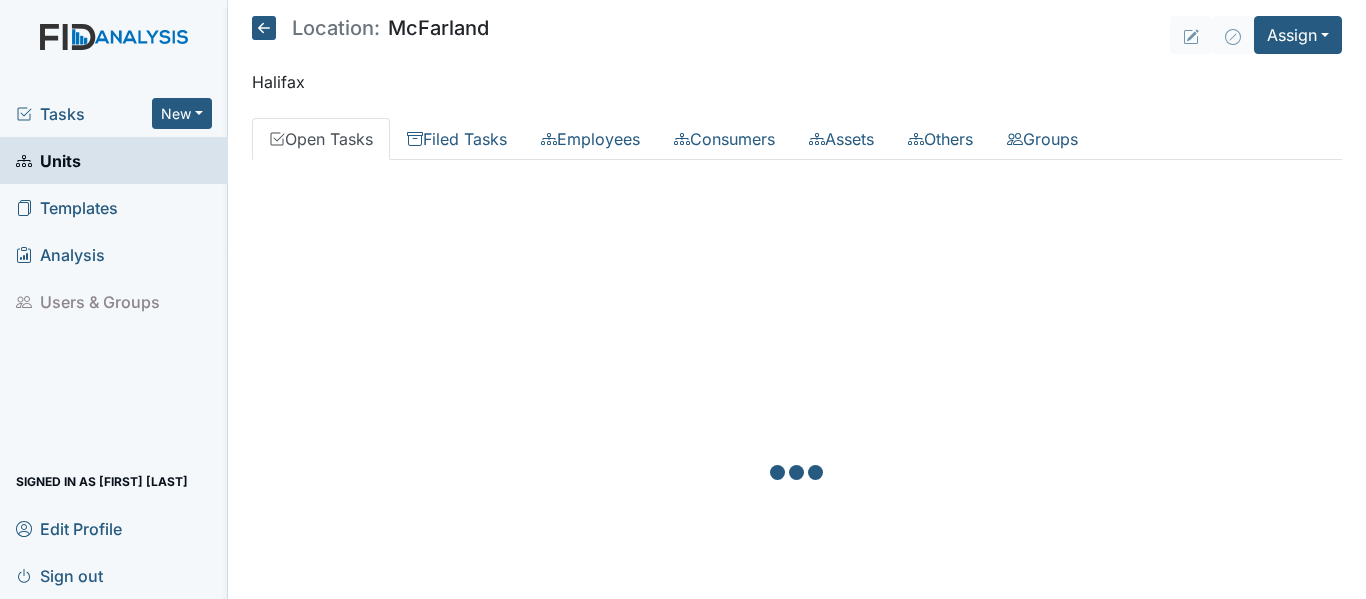 scroll, scrollTop: 0, scrollLeft: 0, axis: both 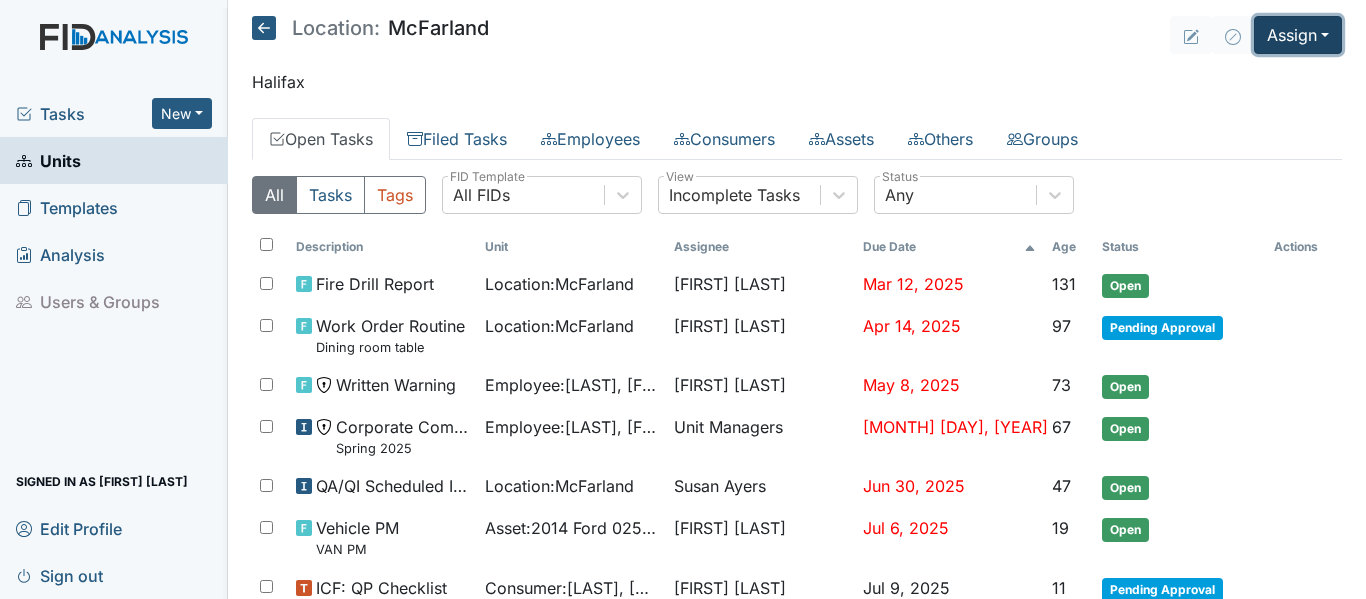 click on "Assign" at bounding box center [1298, 35] 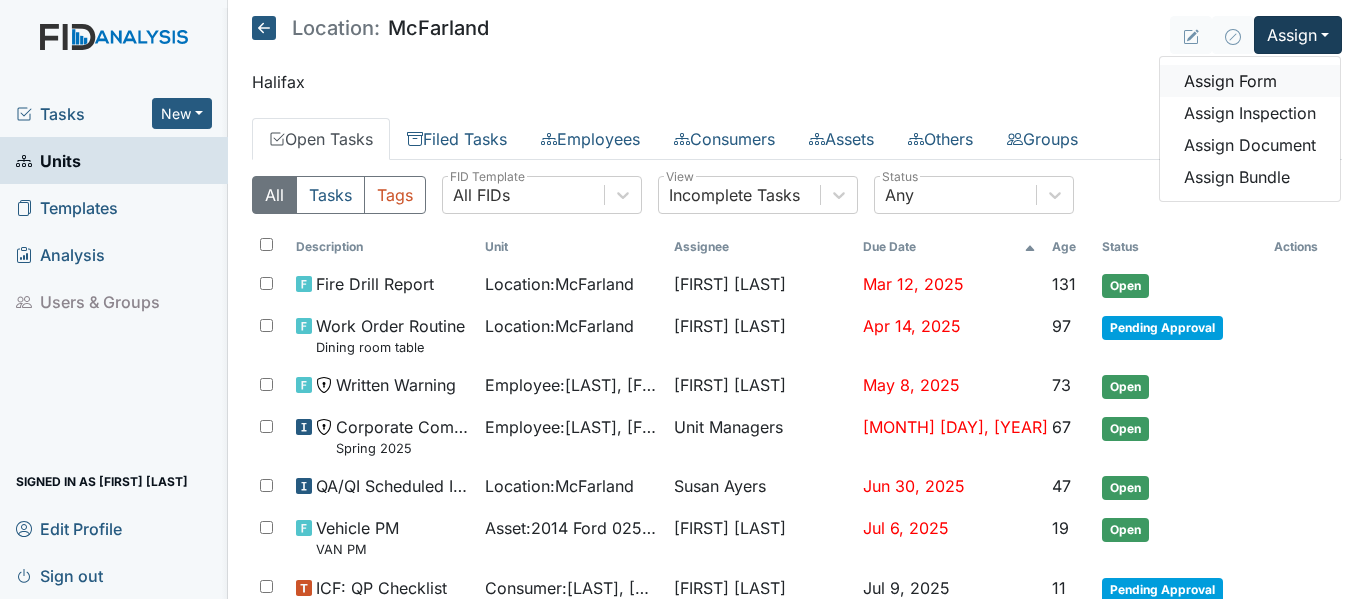 click on "Assign Form" at bounding box center (1250, 81) 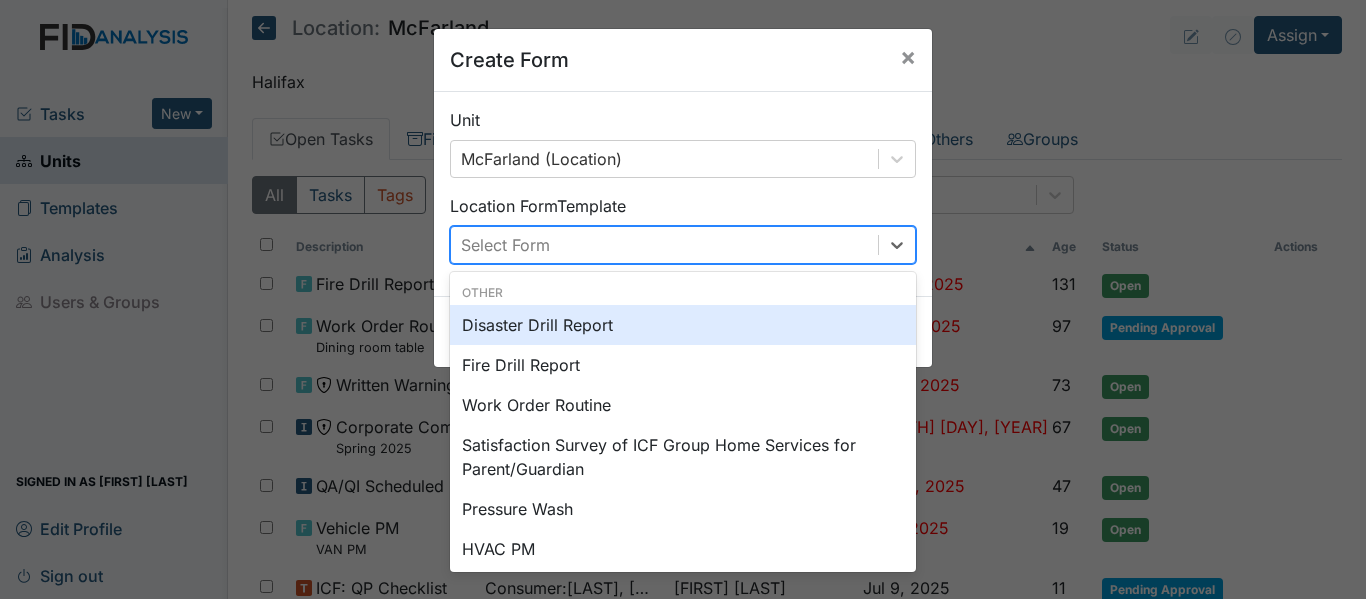 click on "Select Form" at bounding box center [664, 245] 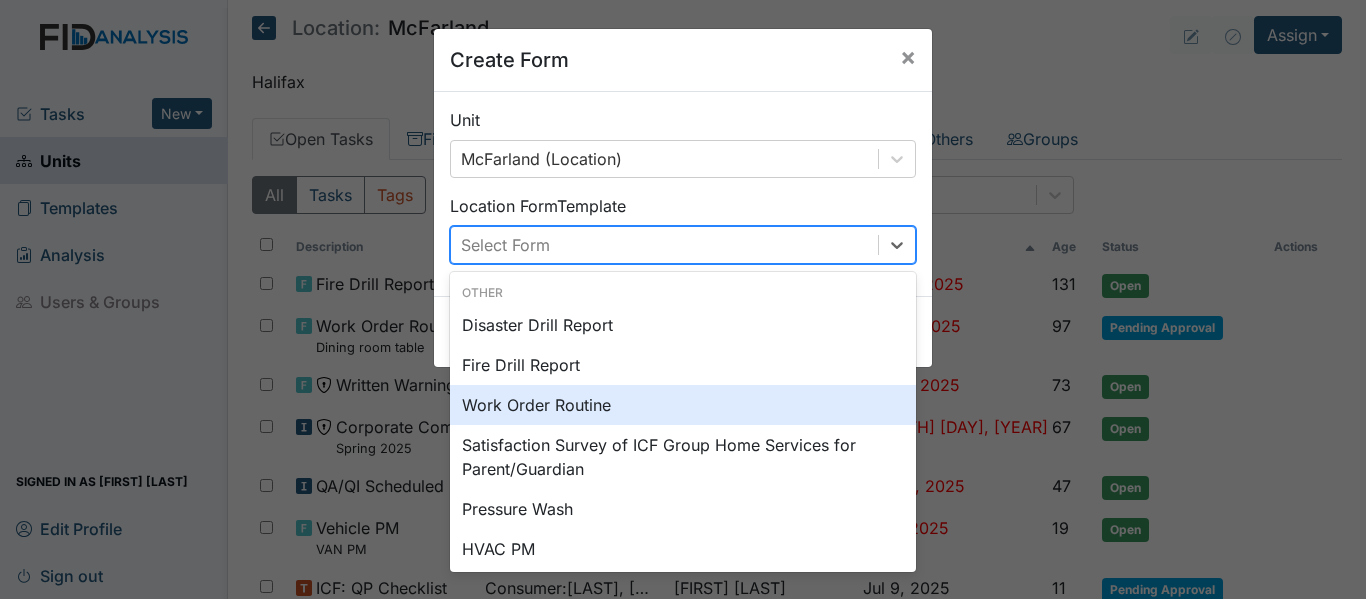 click on "Work Order Routine" at bounding box center (683, 405) 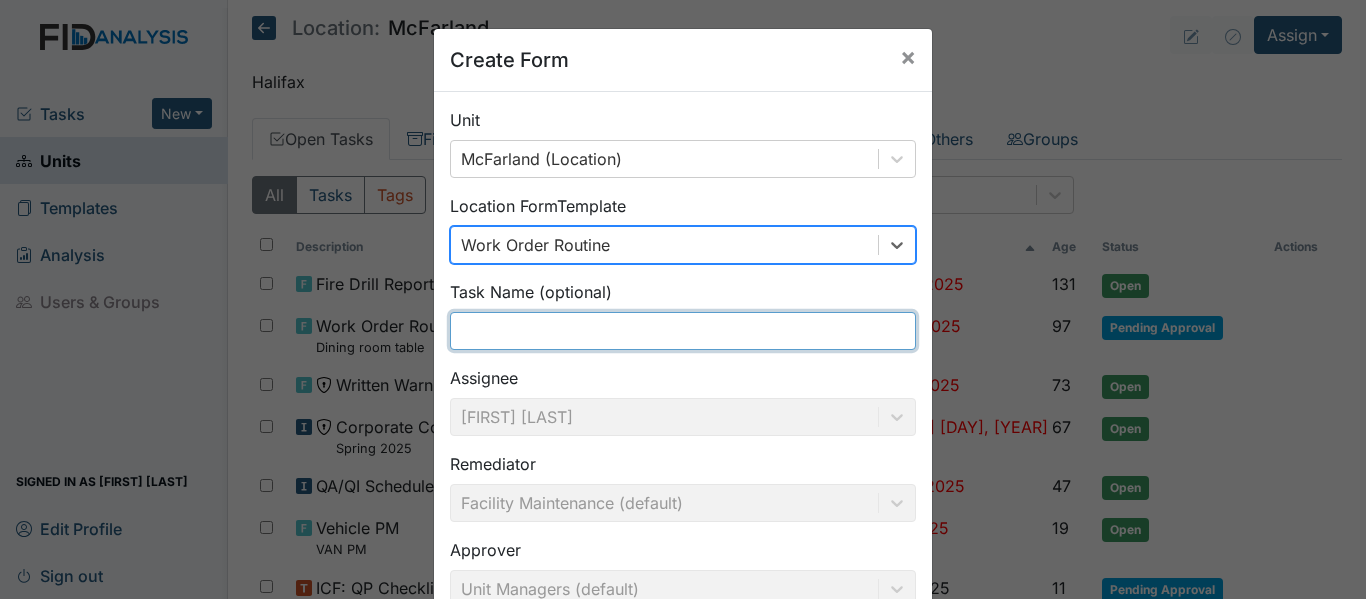 click at bounding box center (683, 331) 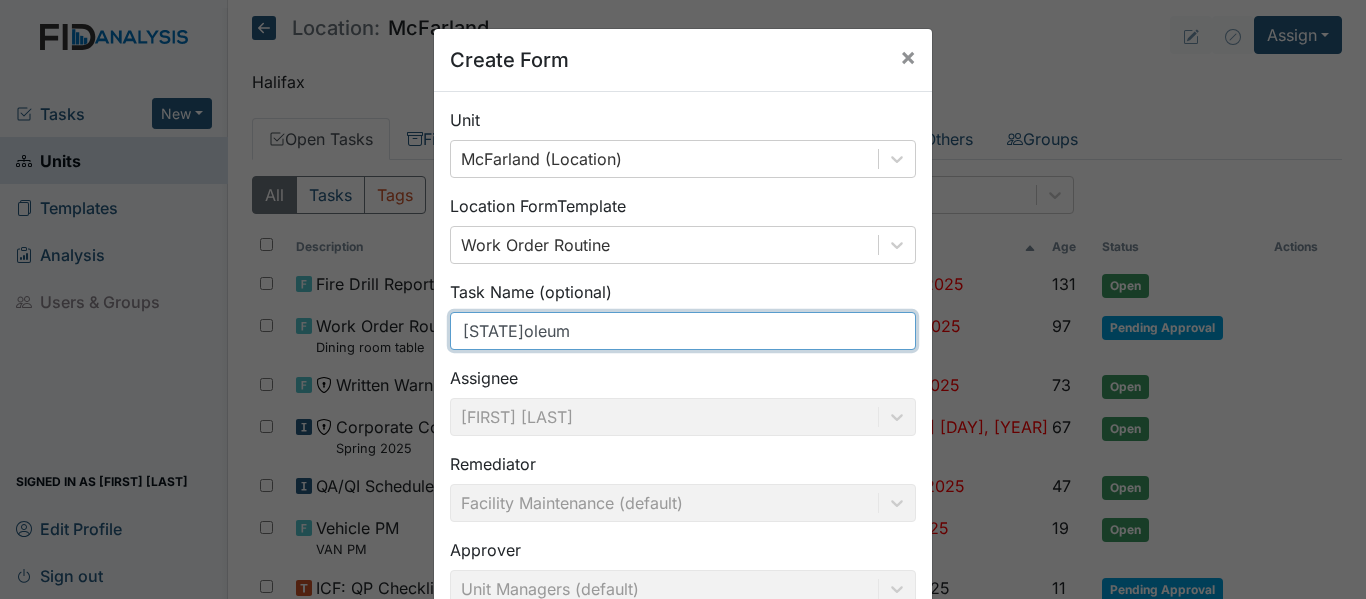 click on "llinoleum" at bounding box center [683, 331] 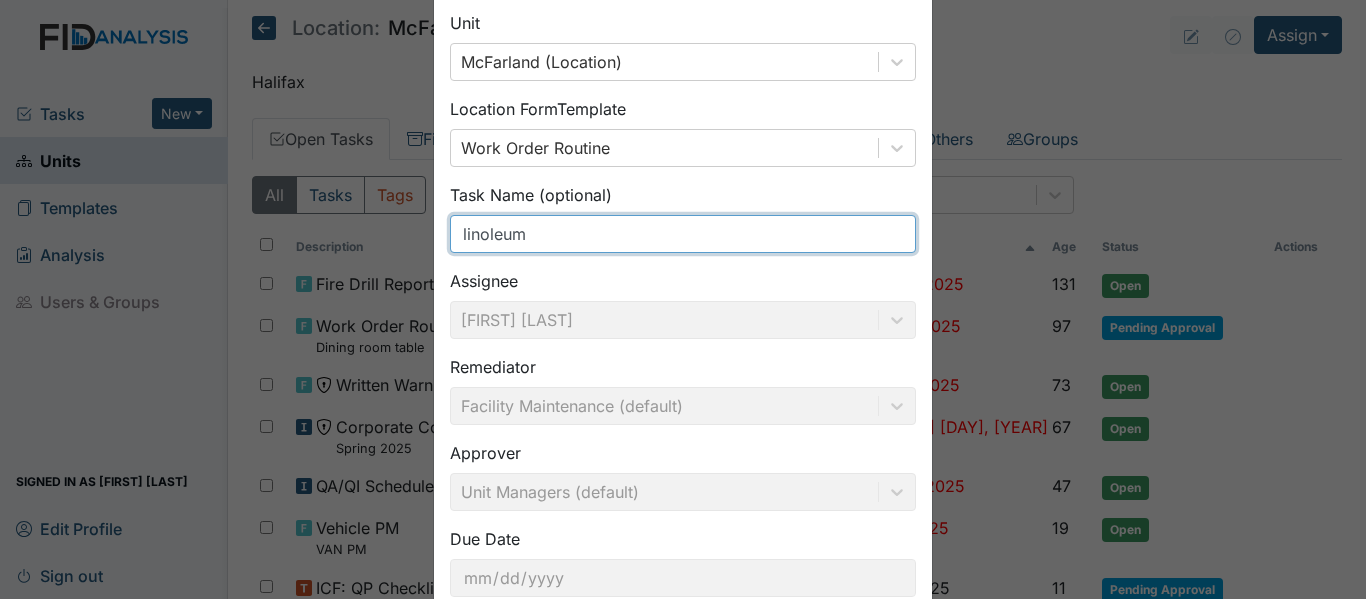 scroll, scrollTop: 190, scrollLeft: 0, axis: vertical 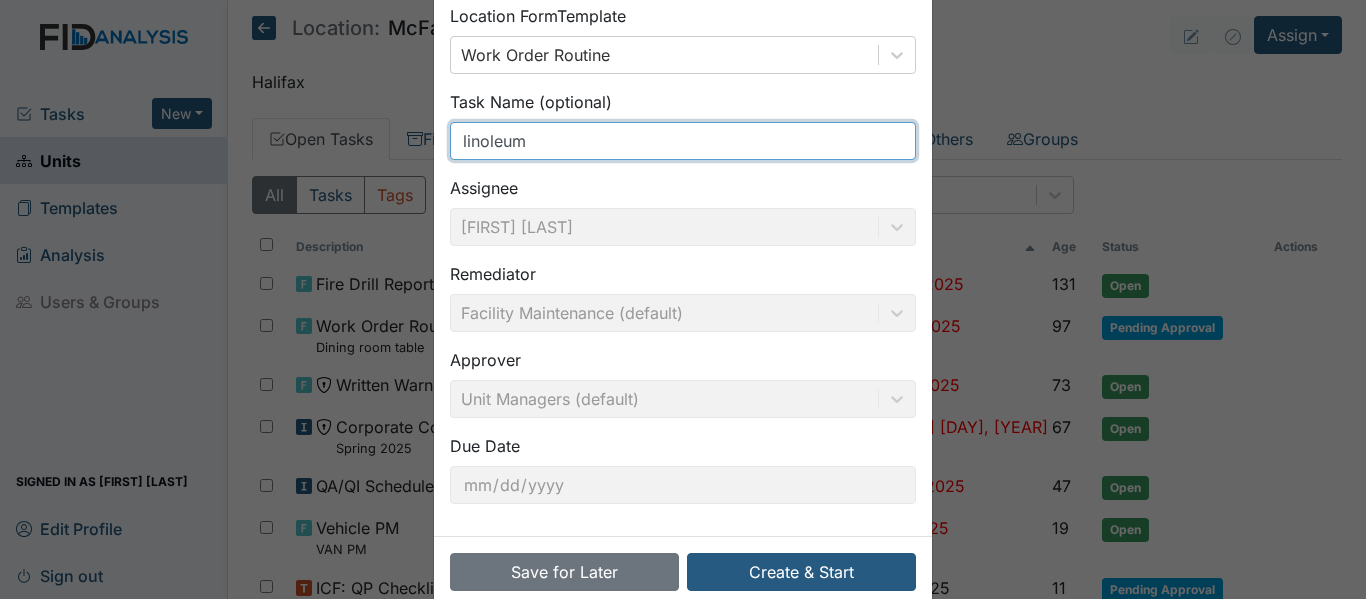 click on "linoleum" at bounding box center [683, 141] 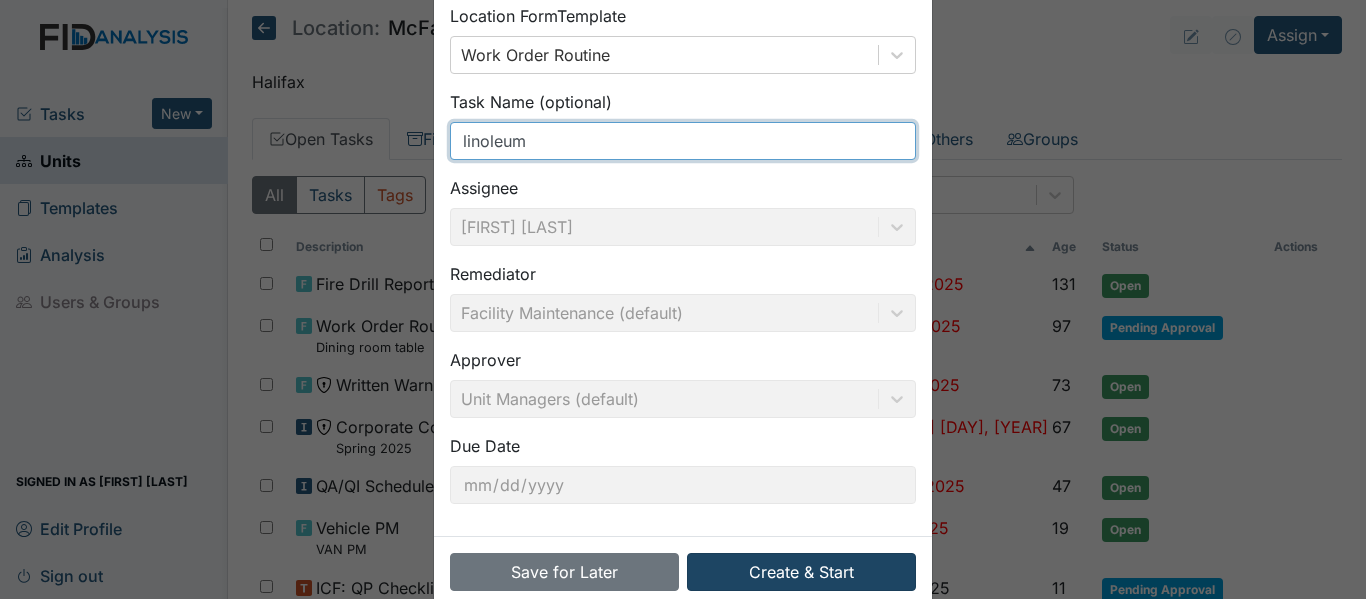 type on "linoleum" 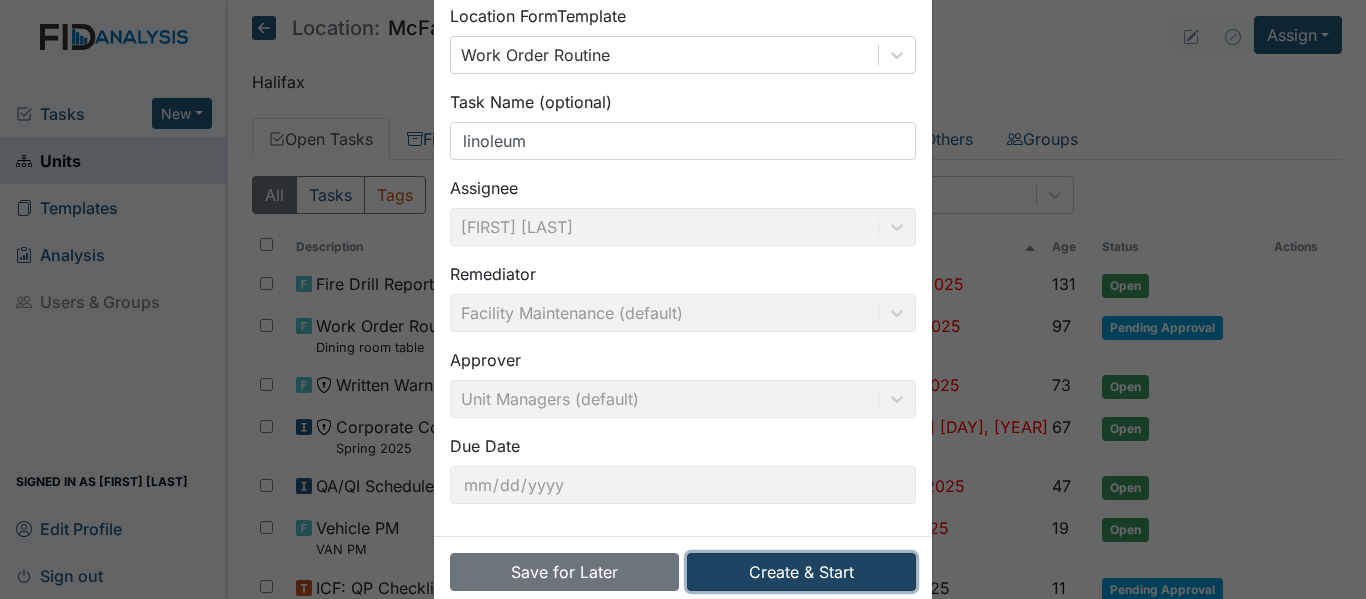 click on "Create & Start" at bounding box center [801, 572] 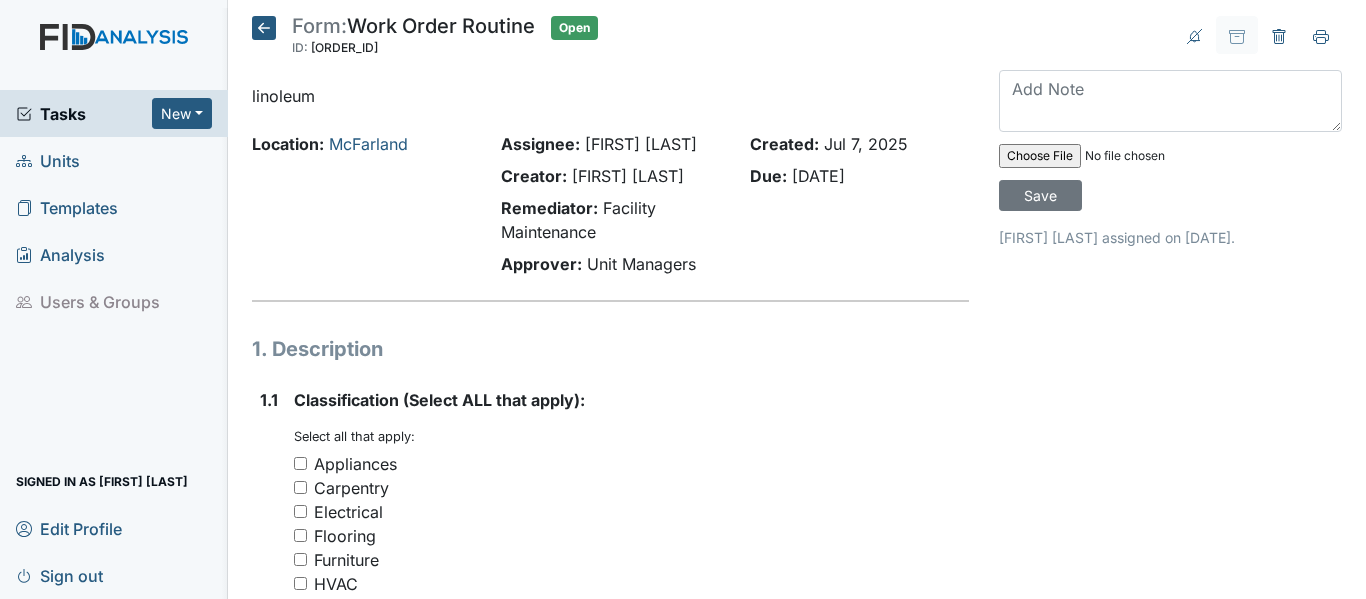scroll, scrollTop: 0, scrollLeft: 0, axis: both 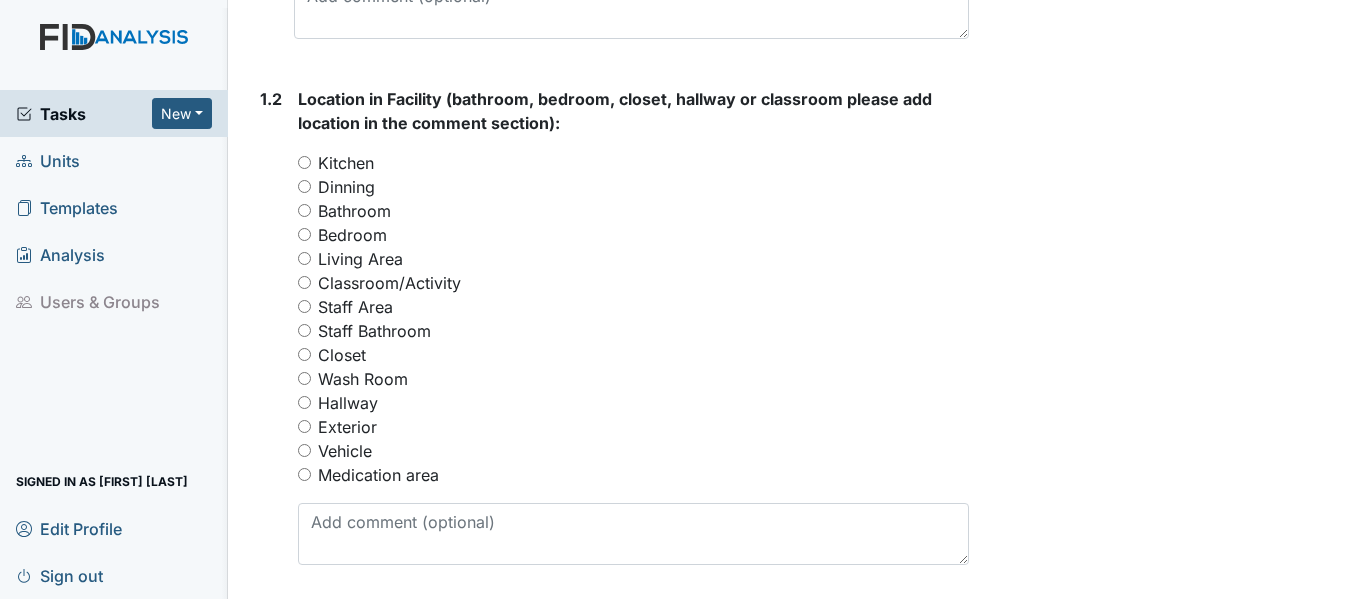 click on "Bedroom" at bounding box center [352, 235] 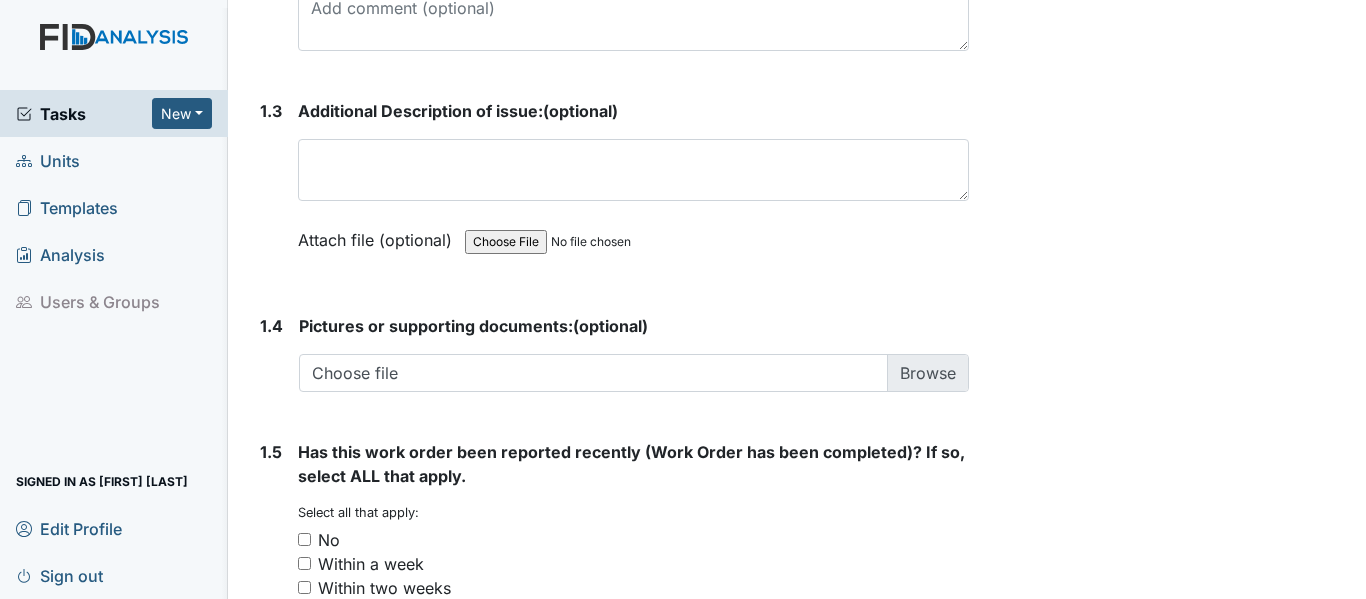 scroll, scrollTop: 1325, scrollLeft: 0, axis: vertical 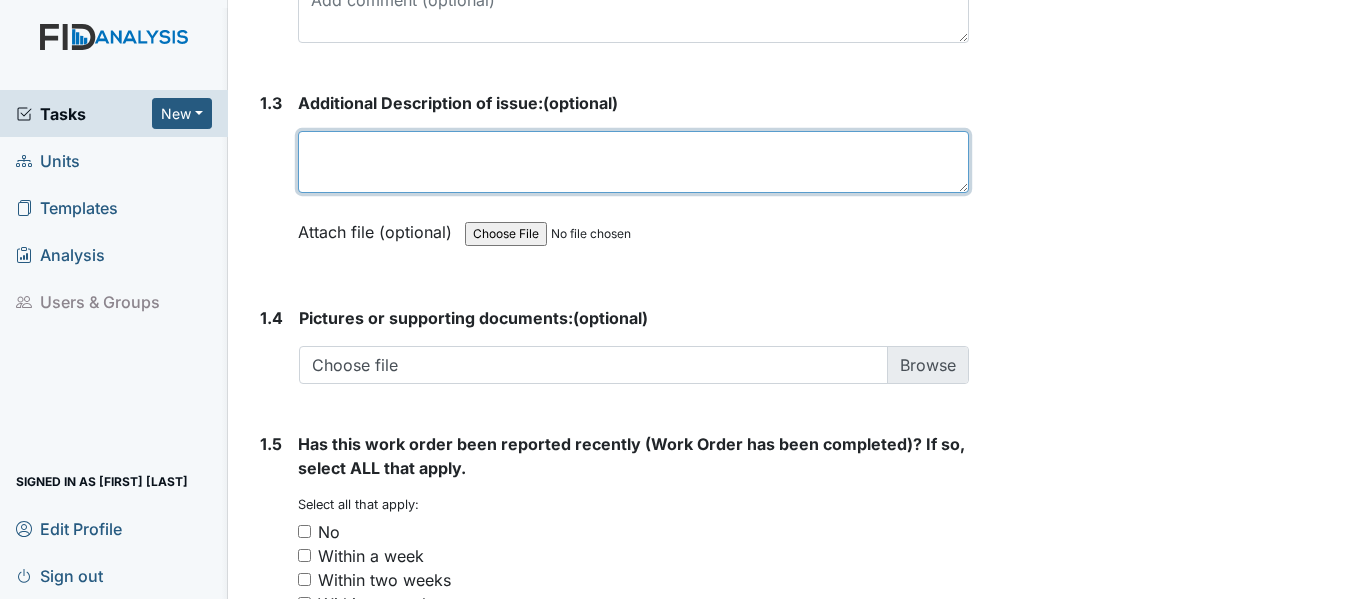 click at bounding box center [633, 162] 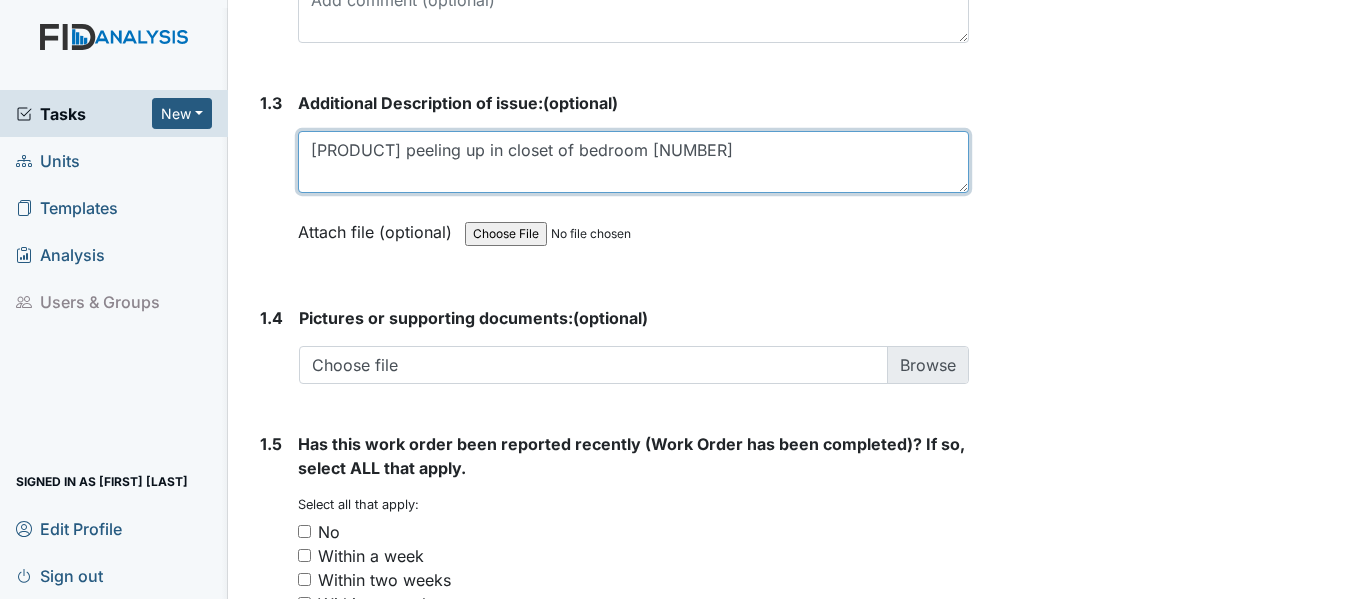 type on "[PRODUCT] peeling up in closet of bedroom [NUMBER]" 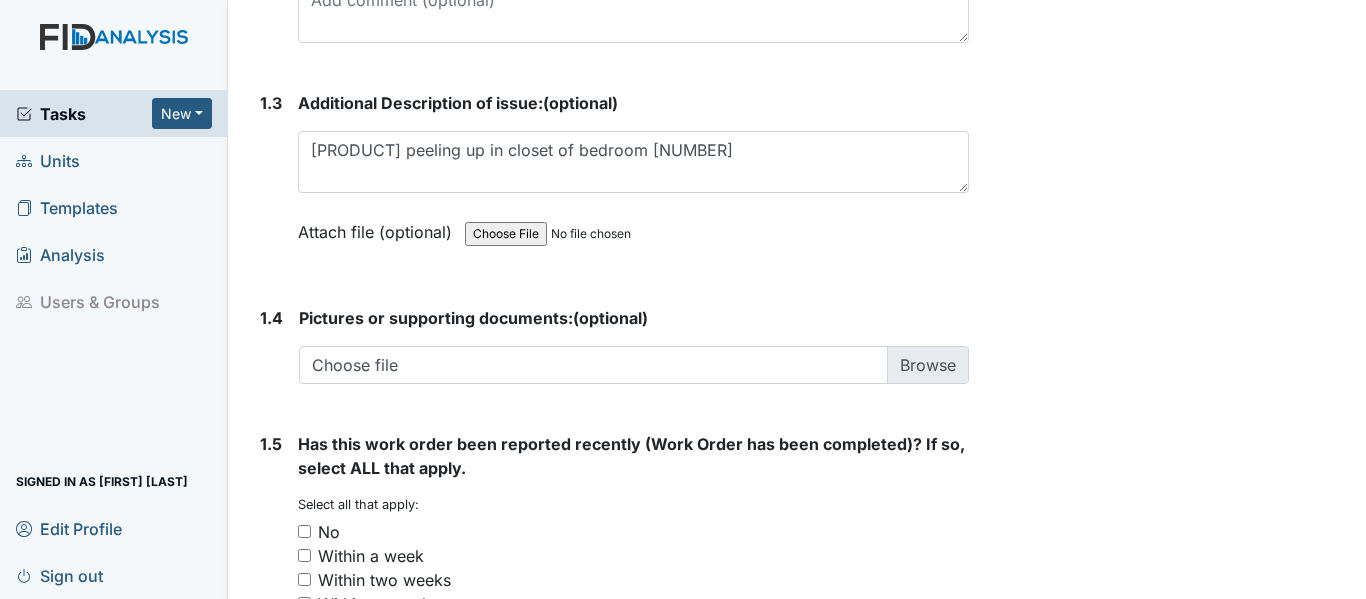 click on "No" at bounding box center (329, 532) 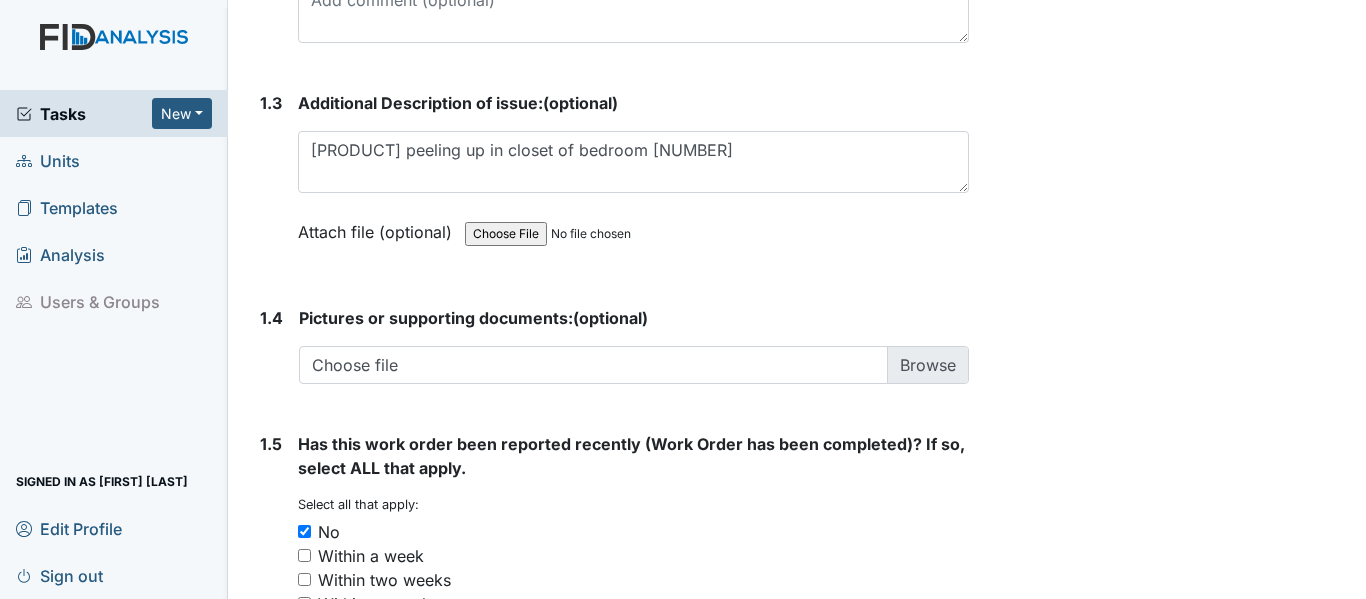 scroll, scrollTop: 1594, scrollLeft: 0, axis: vertical 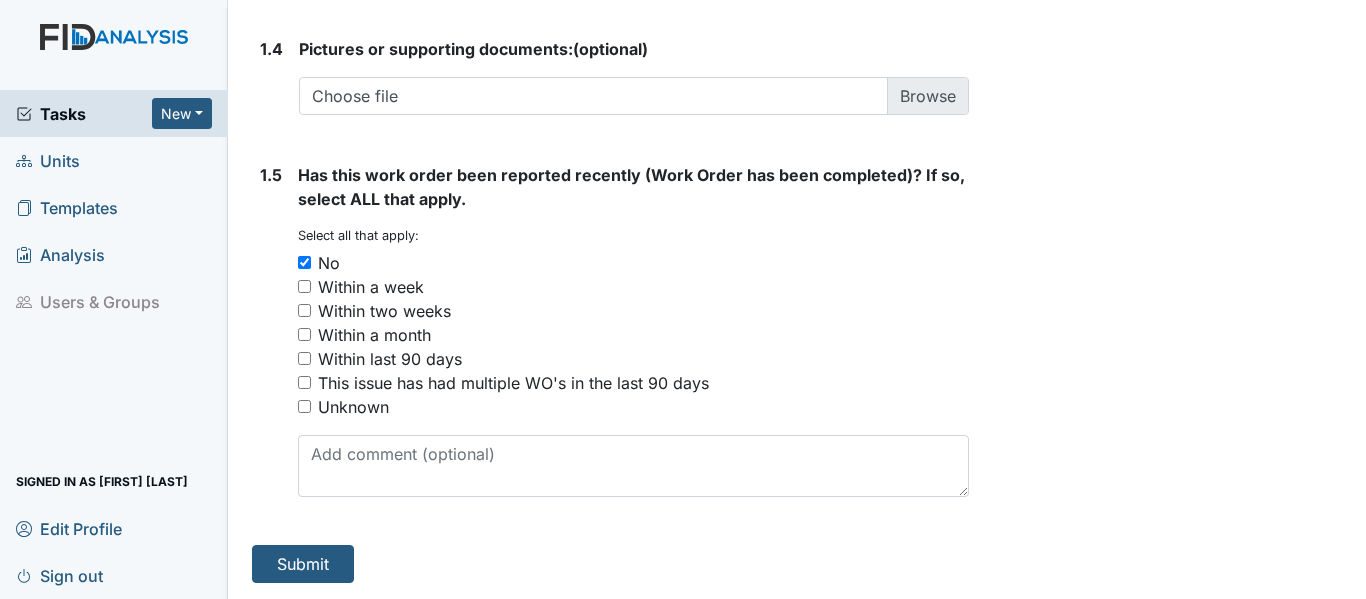 click on "Submit" at bounding box center [610, 564] 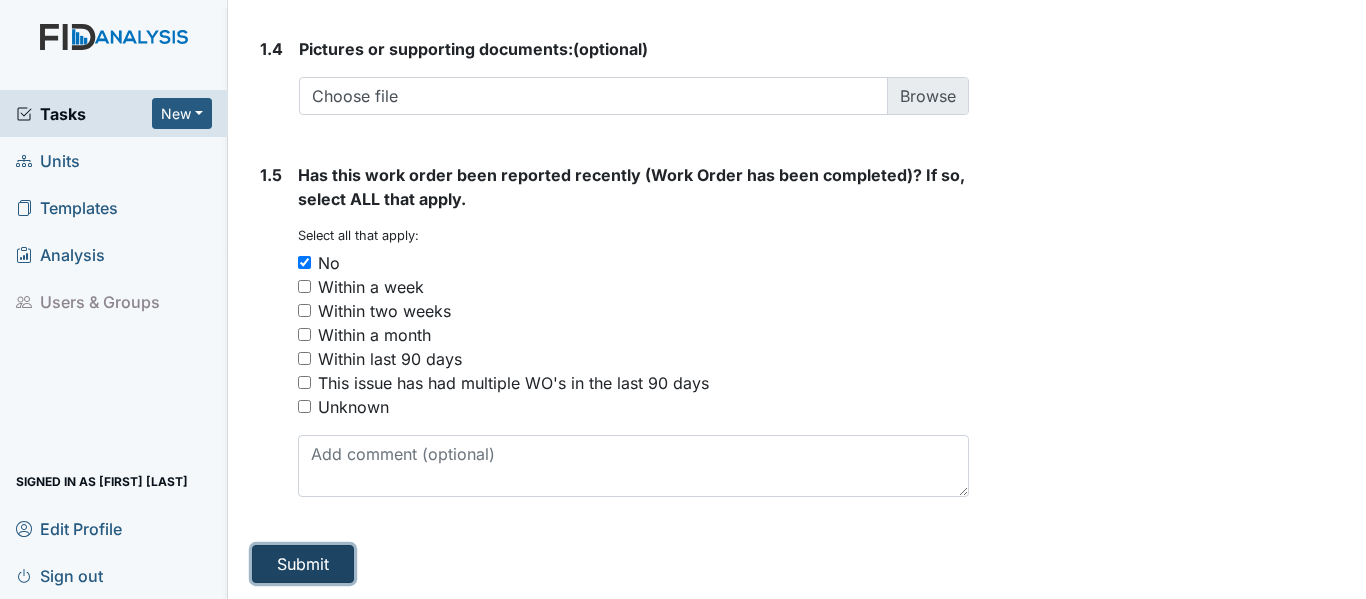 click on "Submit" at bounding box center [303, 564] 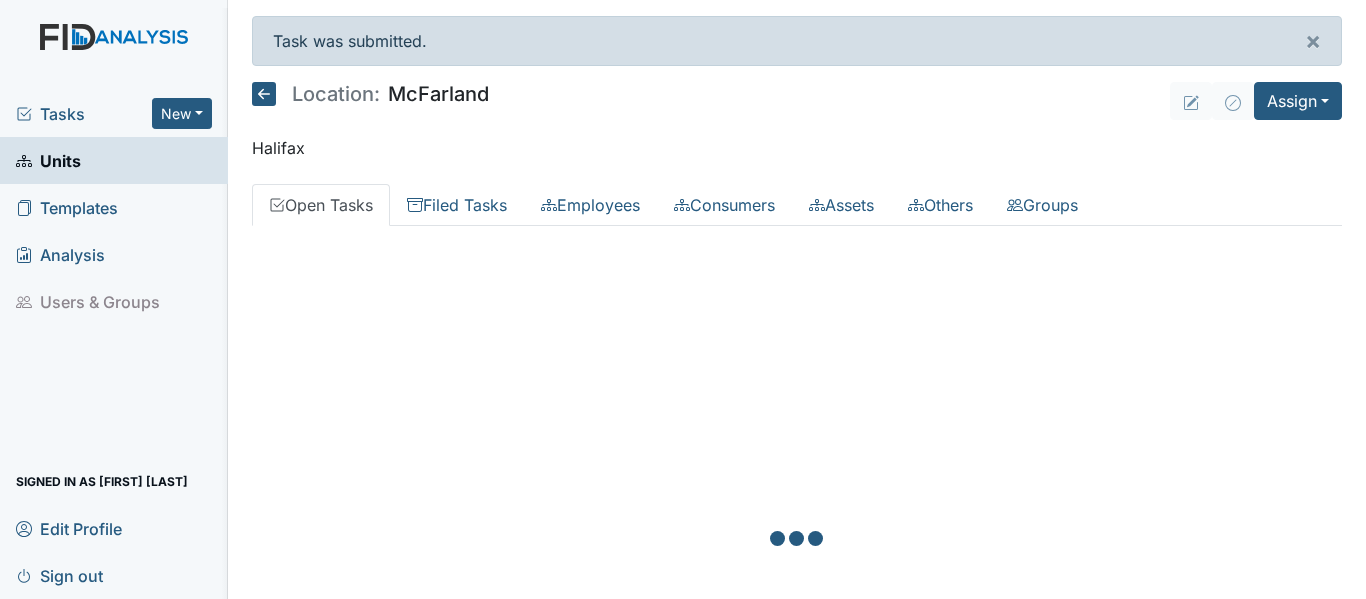scroll, scrollTop: 0, scrollLeft: 0, axis: both 